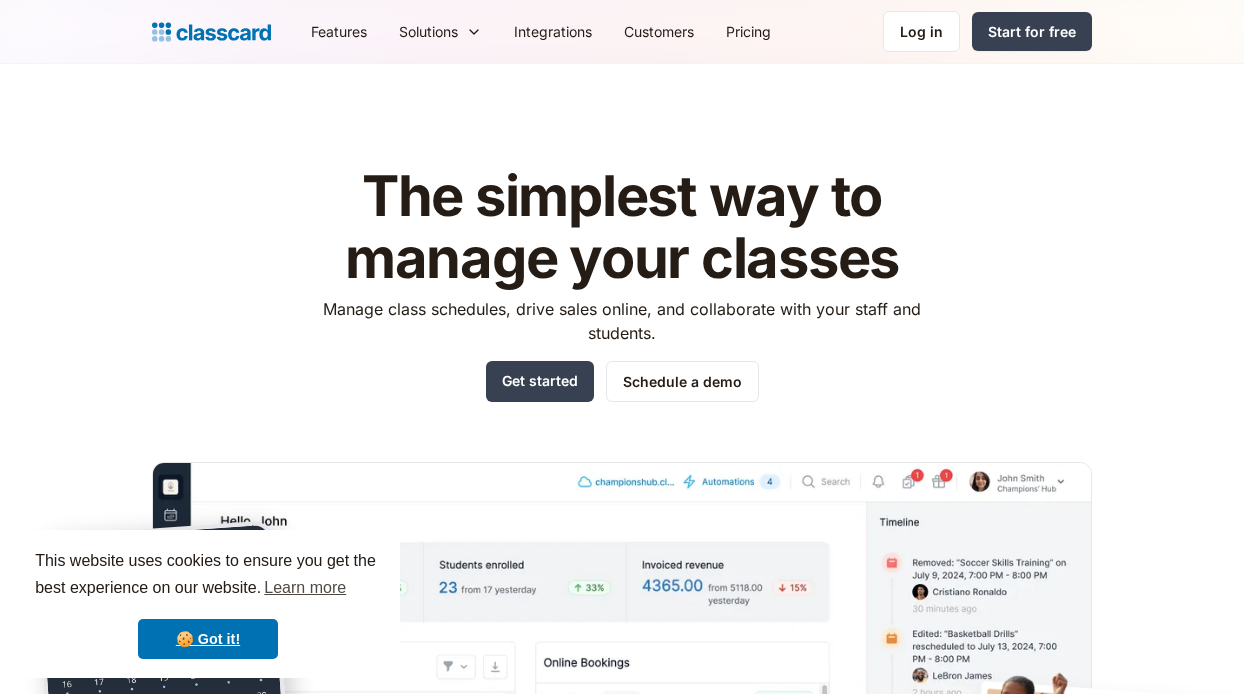 scroll, scrollTop: 0, scrollLeft: 0, axis: both 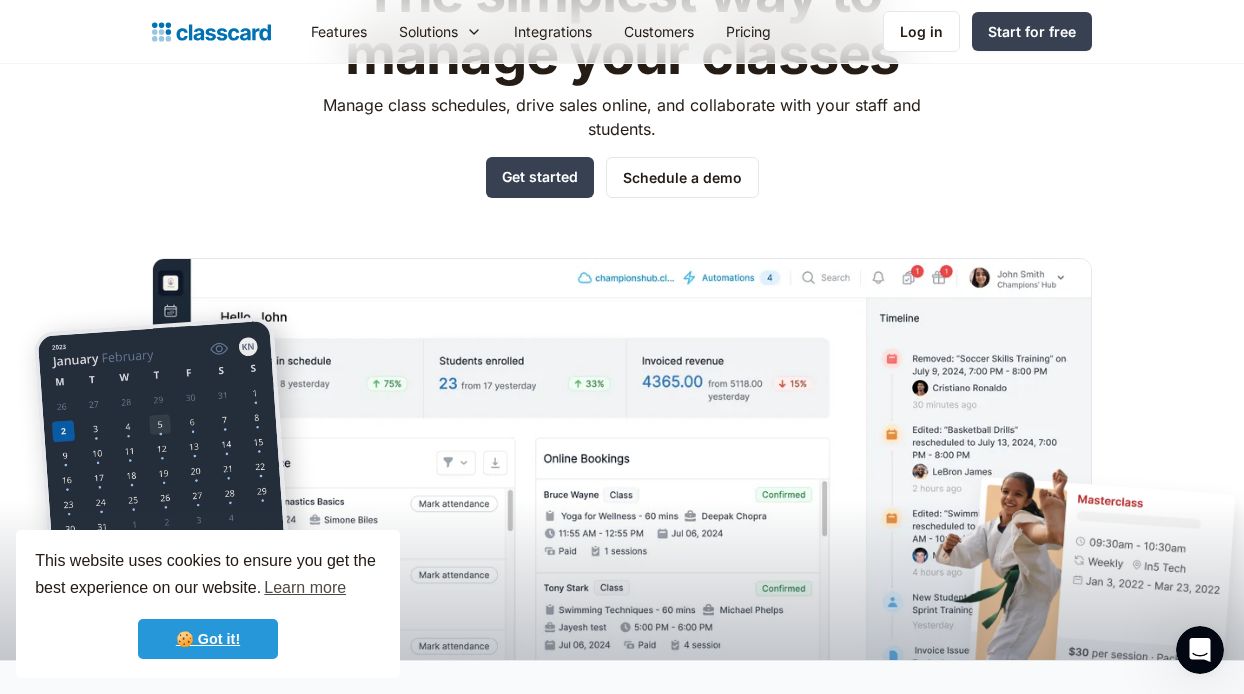 click on "🍪 Got it!" at bounding box center [208, 639] 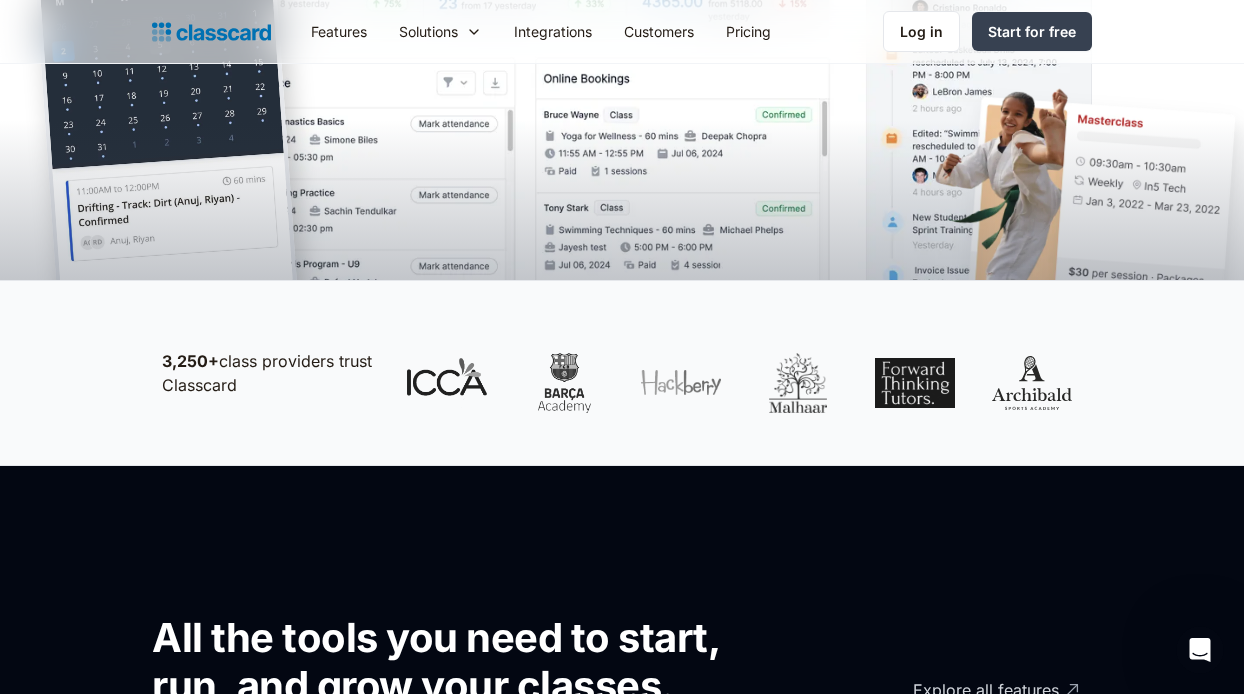 scroll, scrollTop: 580, scrollLeft: 0, axis: vertical 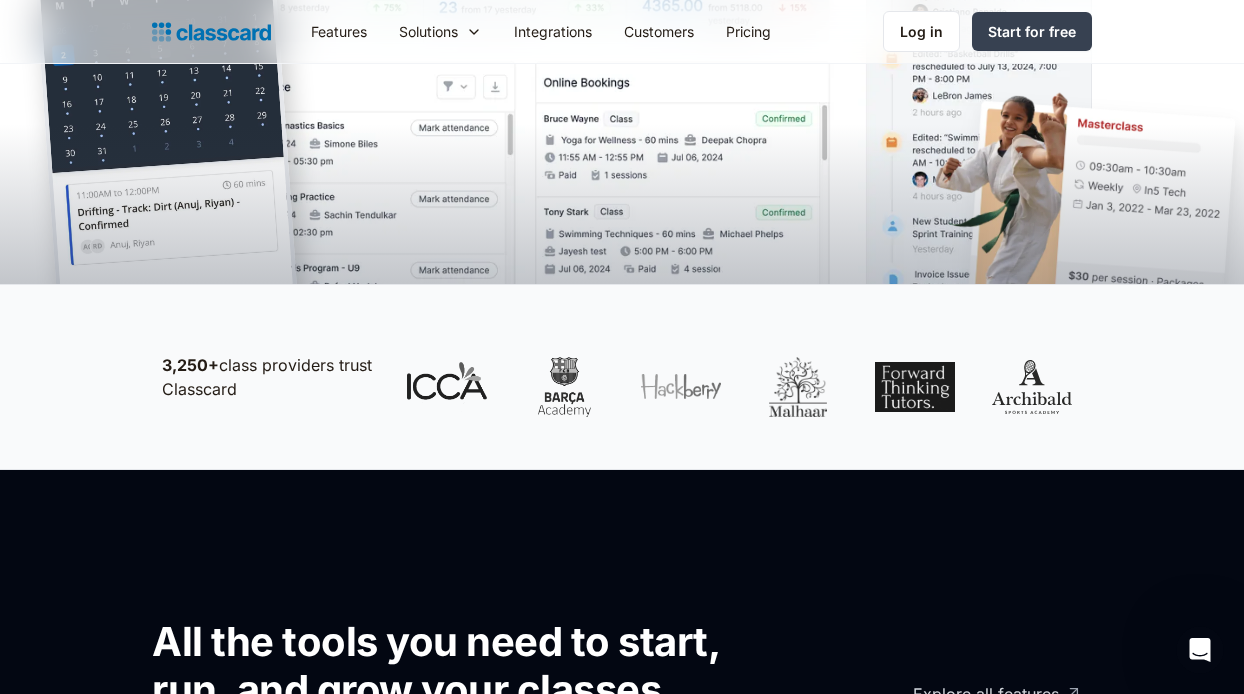 drag, startPoint x: 387, startPoint y: 378, endPoint x: 1243, endPoint y: 382, distance: 856.00934 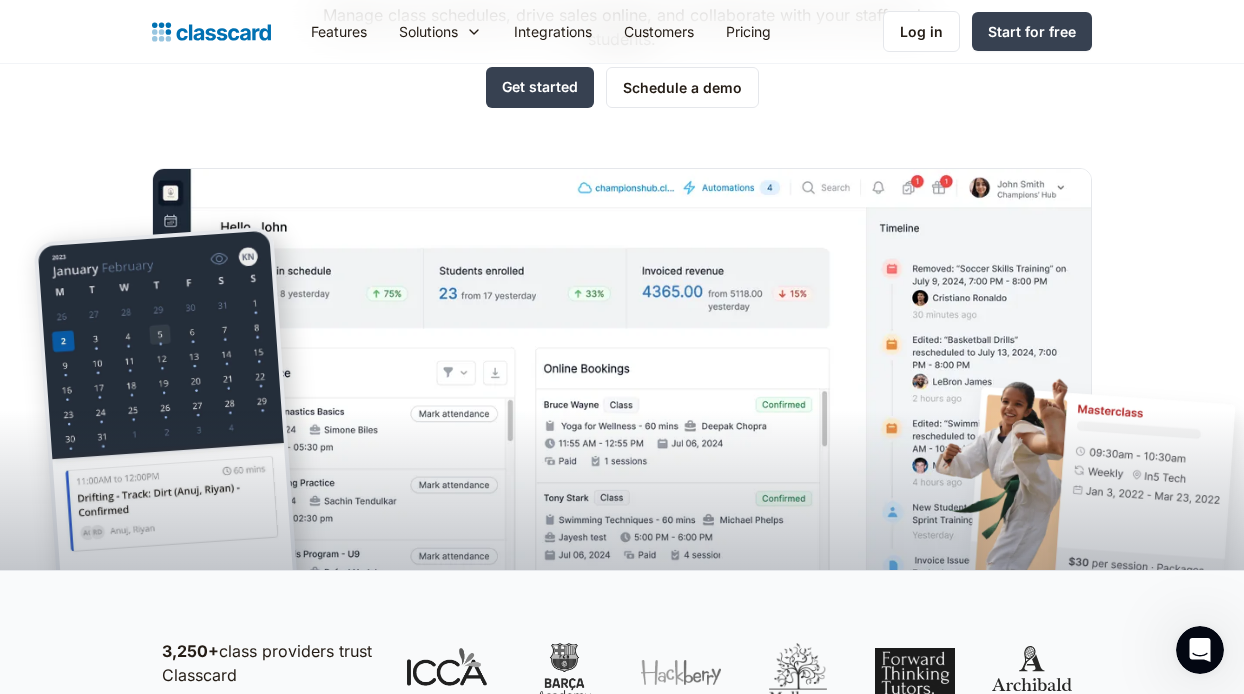 scroll, scrollTop: 0, scrollLeft: 0, axis: both 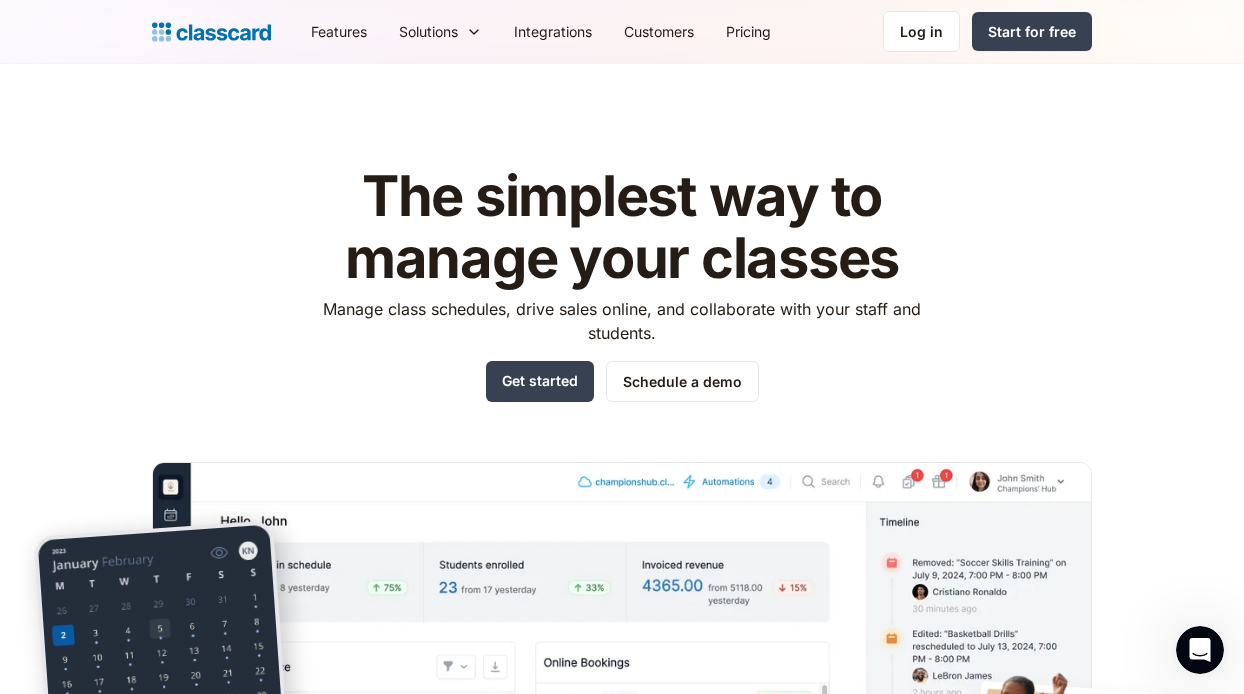 click at bounding box center (211, 32) 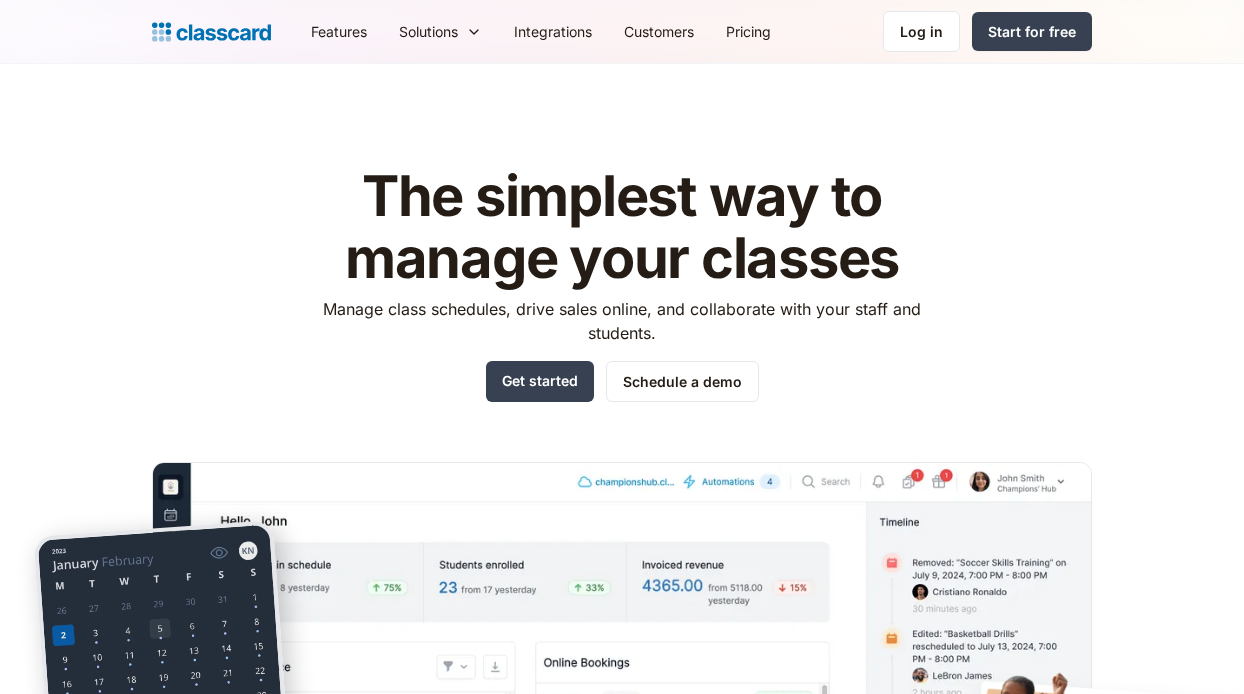 scroll, scrollTop: 0, scrollLeft: 0, axis: both 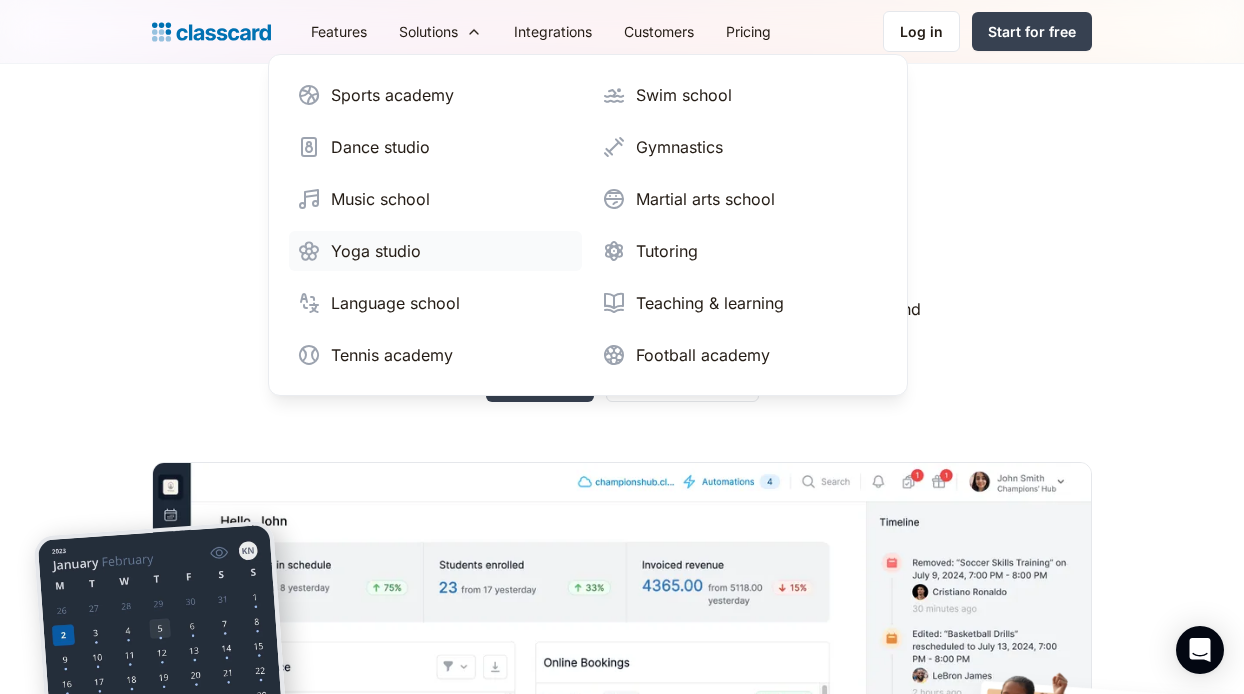 click on "Yoga studio" at bounding box center (376, 251) 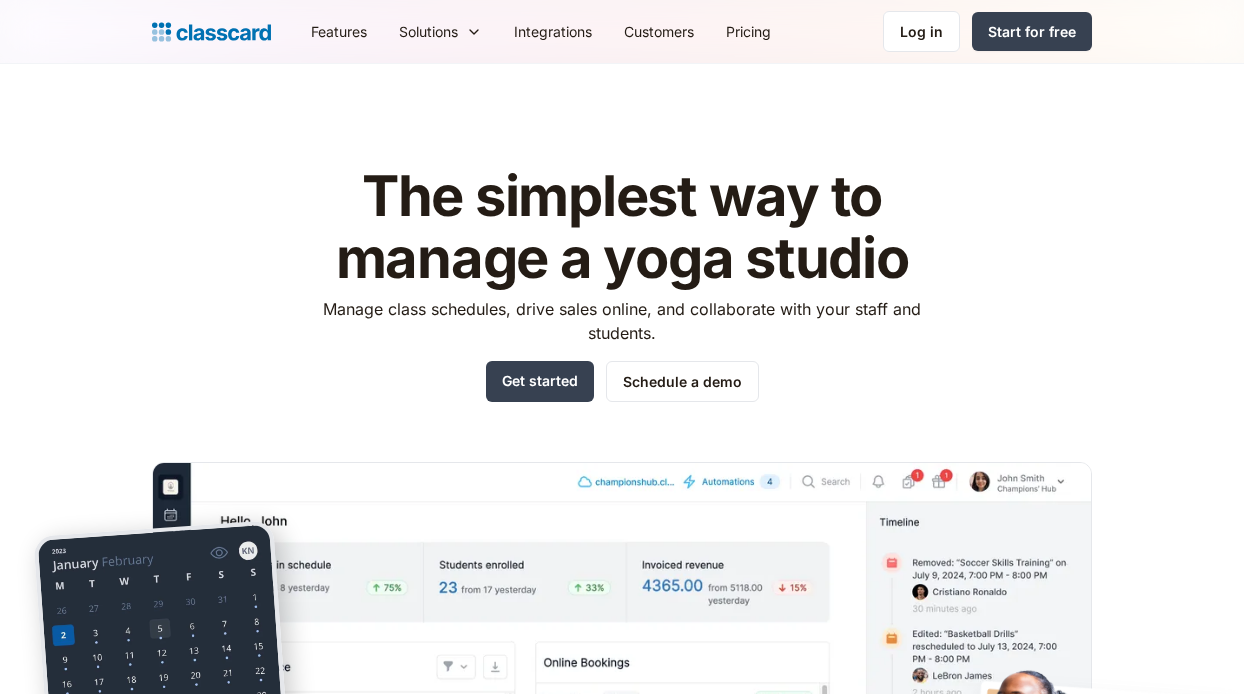 scroll, scrollTop: 0, scrollLeft: 0, axis: both 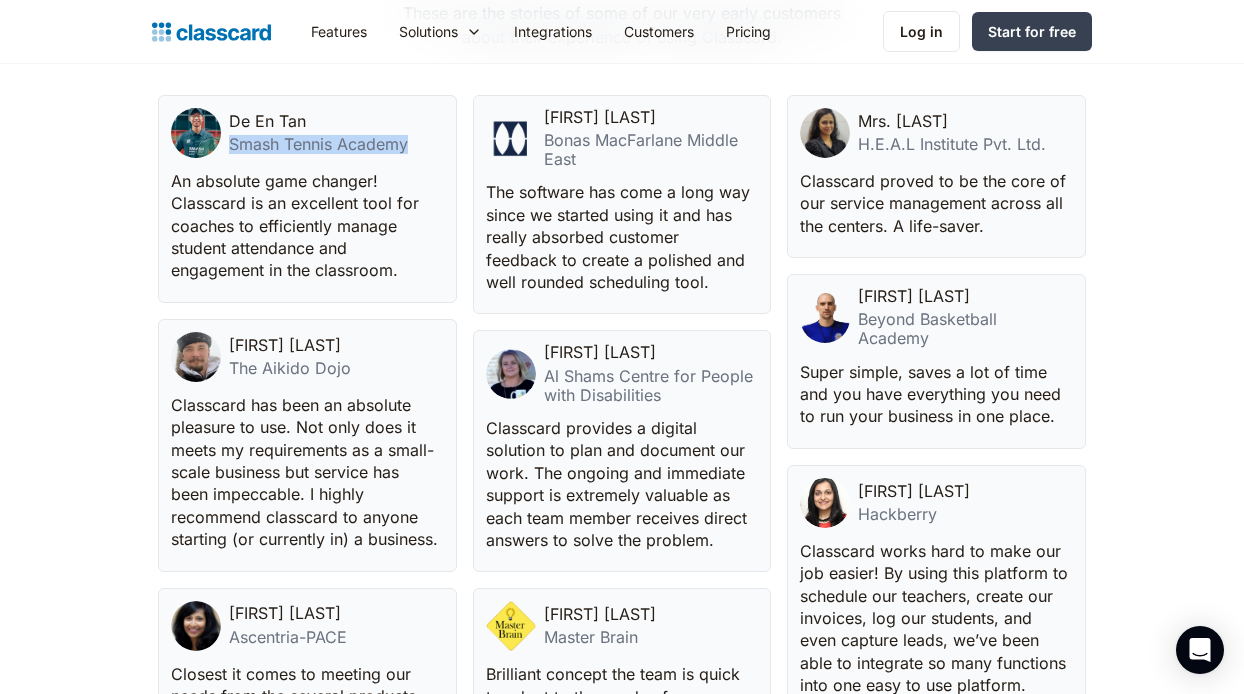 drag, startPoint x: 421, startPoint y: 148, endPoint x: 230, endPoint y: 148, distance: 191 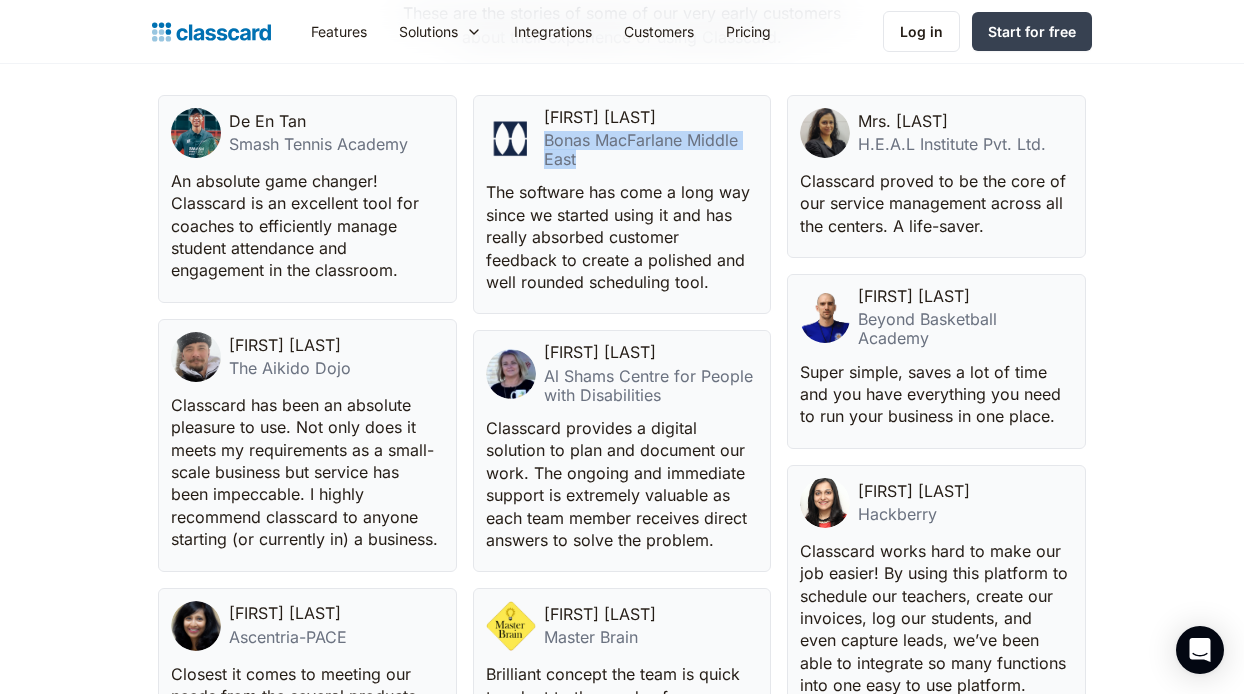 drag, startPoint x: 594, startPoint y: 158, endPoint x: 545, endPoint y: 137, distance: 53.310413 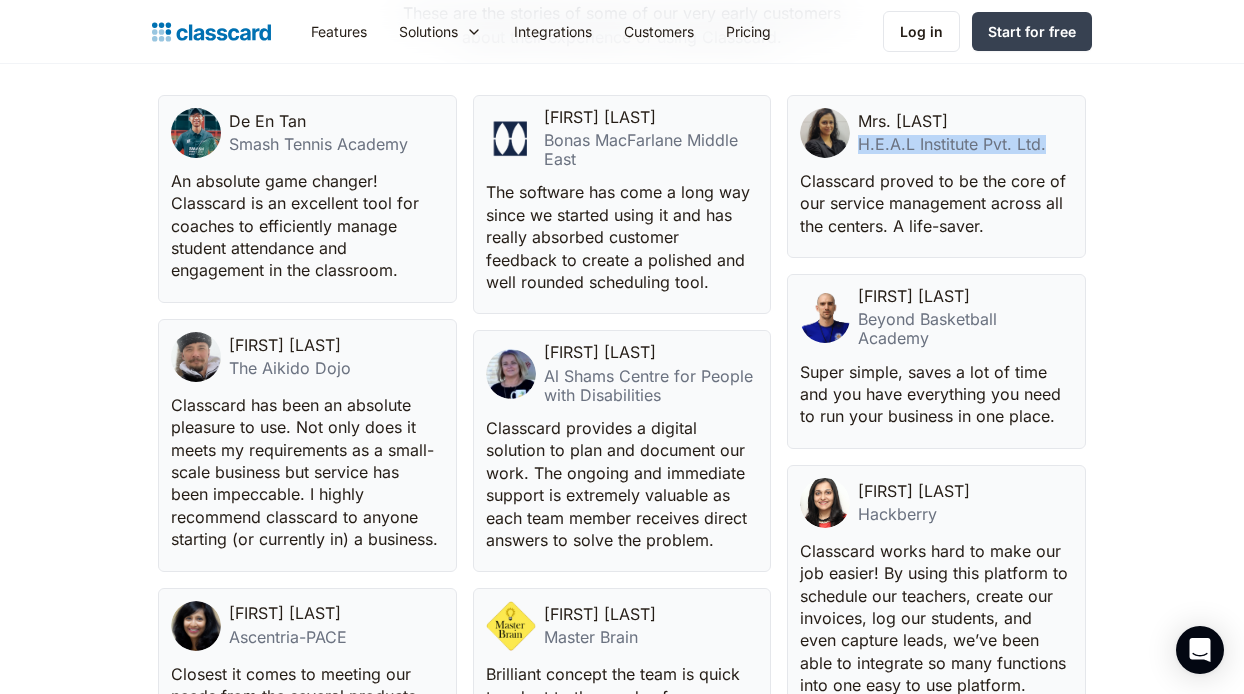 drag, startPoint x: 1055, startPoint y: 140, endPoint x: 860, endPoint y: 141, distance: 195.00256 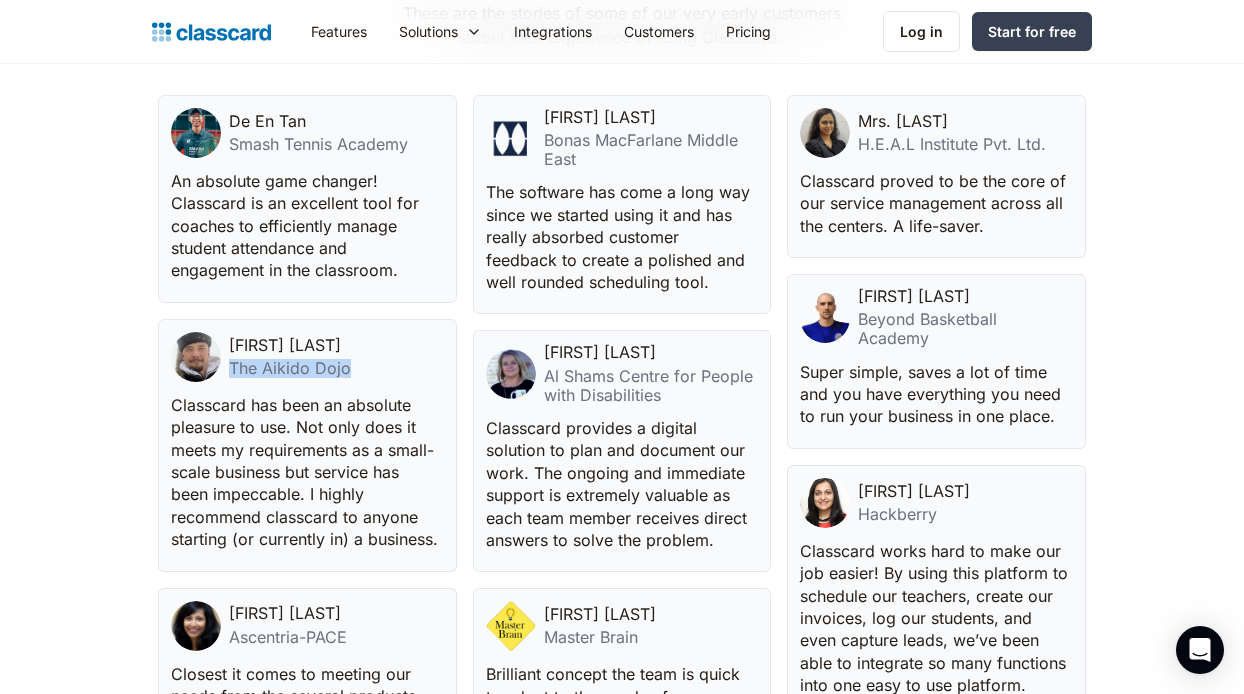 drag, startPoint x: 373, startPoint y: 369, endPoint x: 230, endPoint y: 370, distance: 143.0035 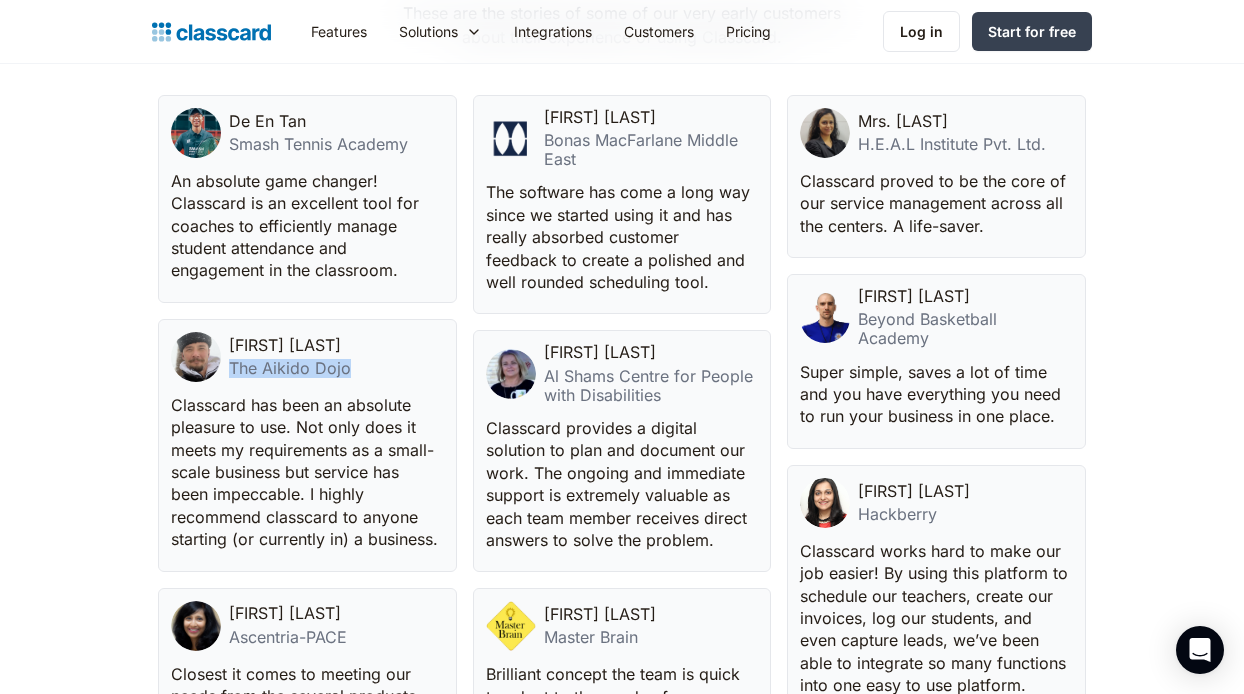 copy on "The Aikido Dojo" 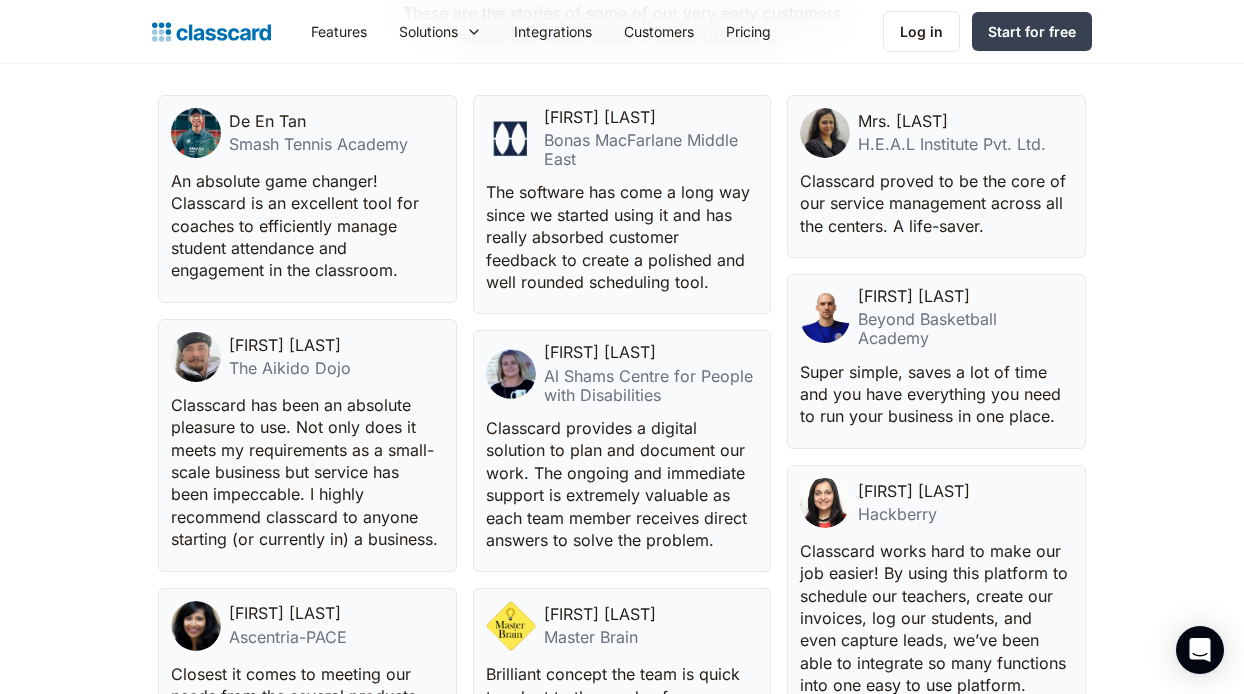 click on "Al Shams Centre for People with Disabilities" at bounding box center [651, 386] 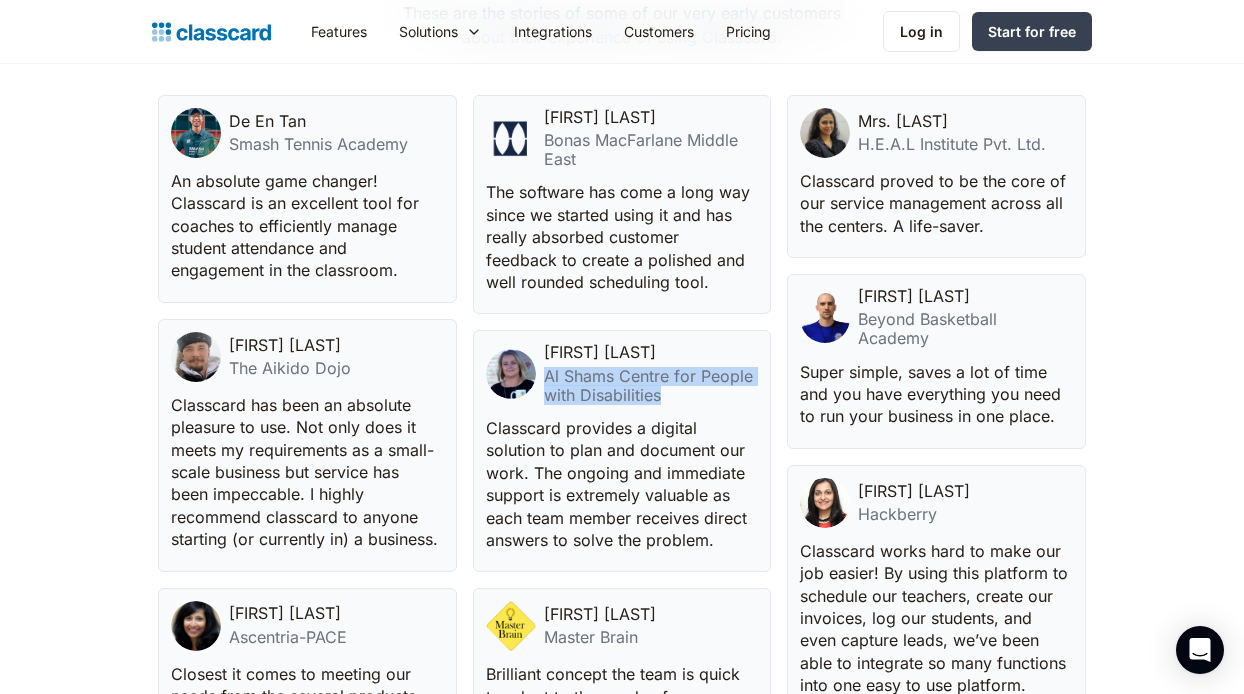 drag, startPoint x: 688, startPoint y: 399, endPoint x: 546, endPoint y: 374, distance: 144.18391 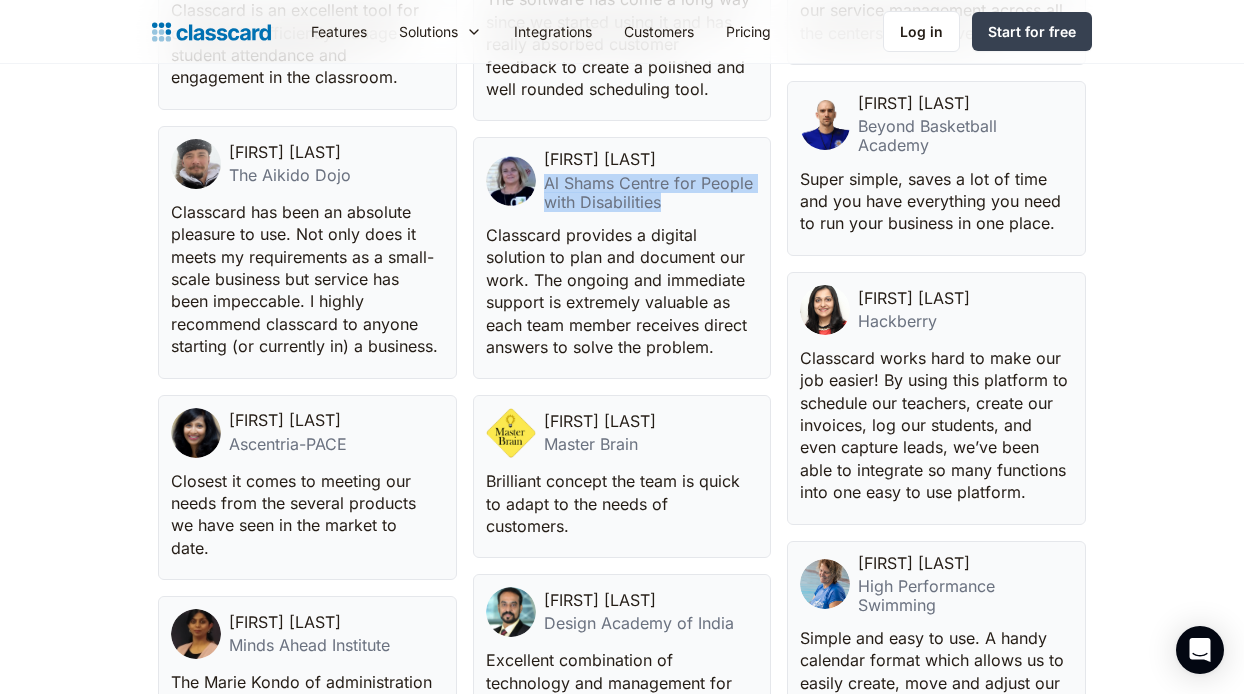 scroll, scrollTop: 5360, scrollLeft: 0, axis: vertical 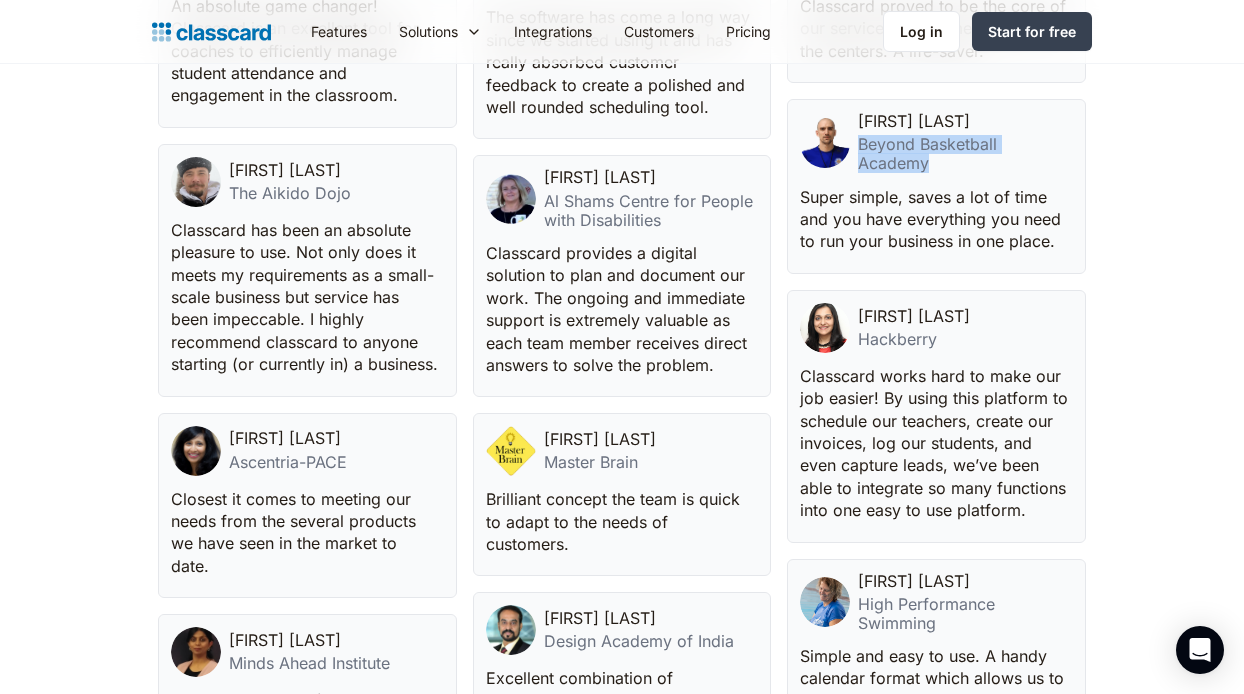 drag, startPoint x: 942, startPoint y: 165, endPoint x: 863, endPoint y: 139, distance: 83.1685 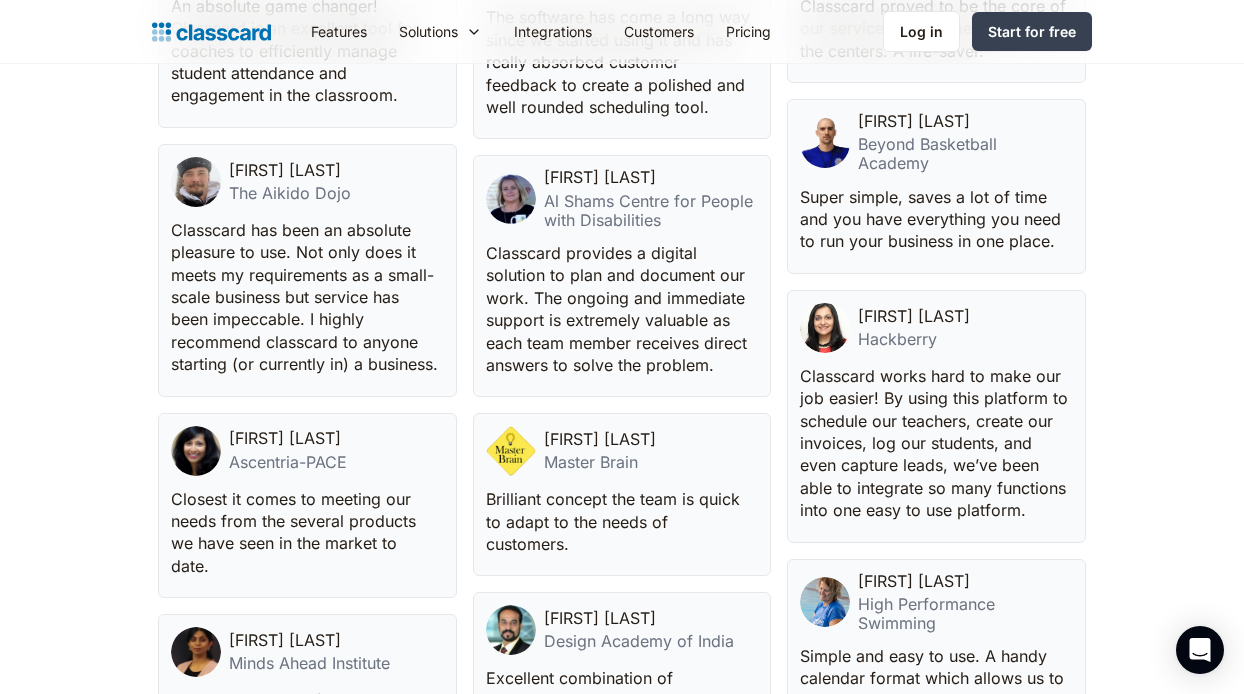 click on "Hackberry" at bounding box center [914, 339] 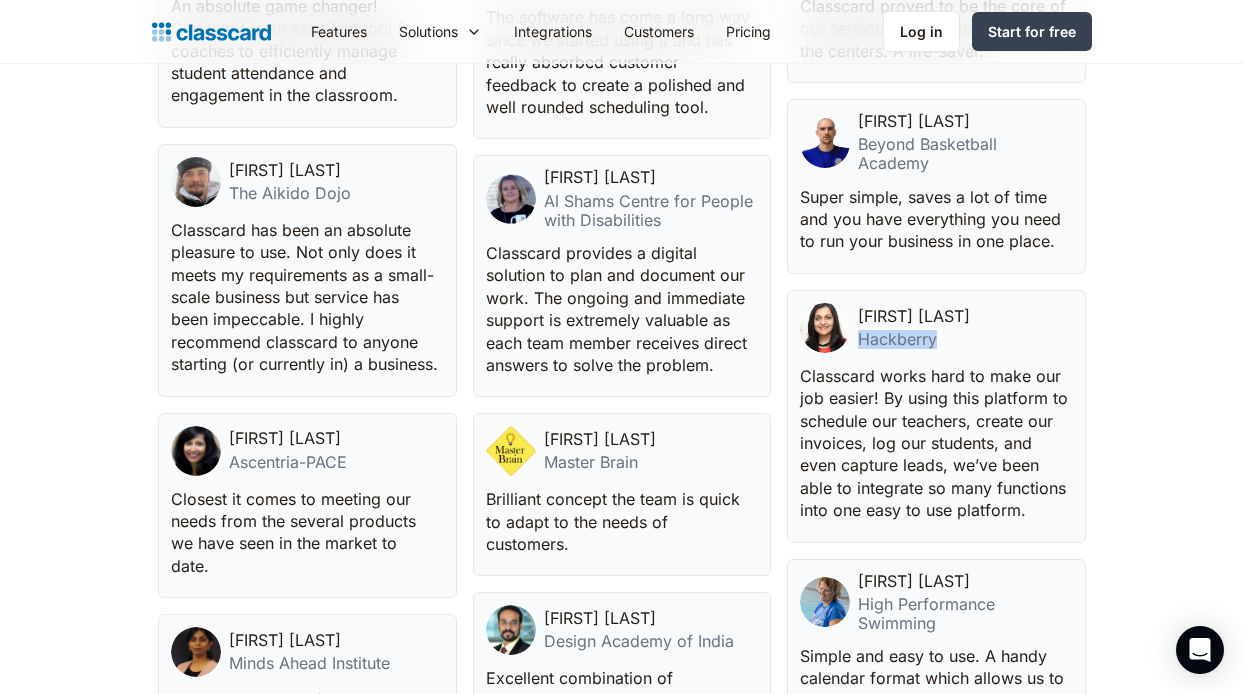 click on "Hackberry" at bounding box center [914, 339] 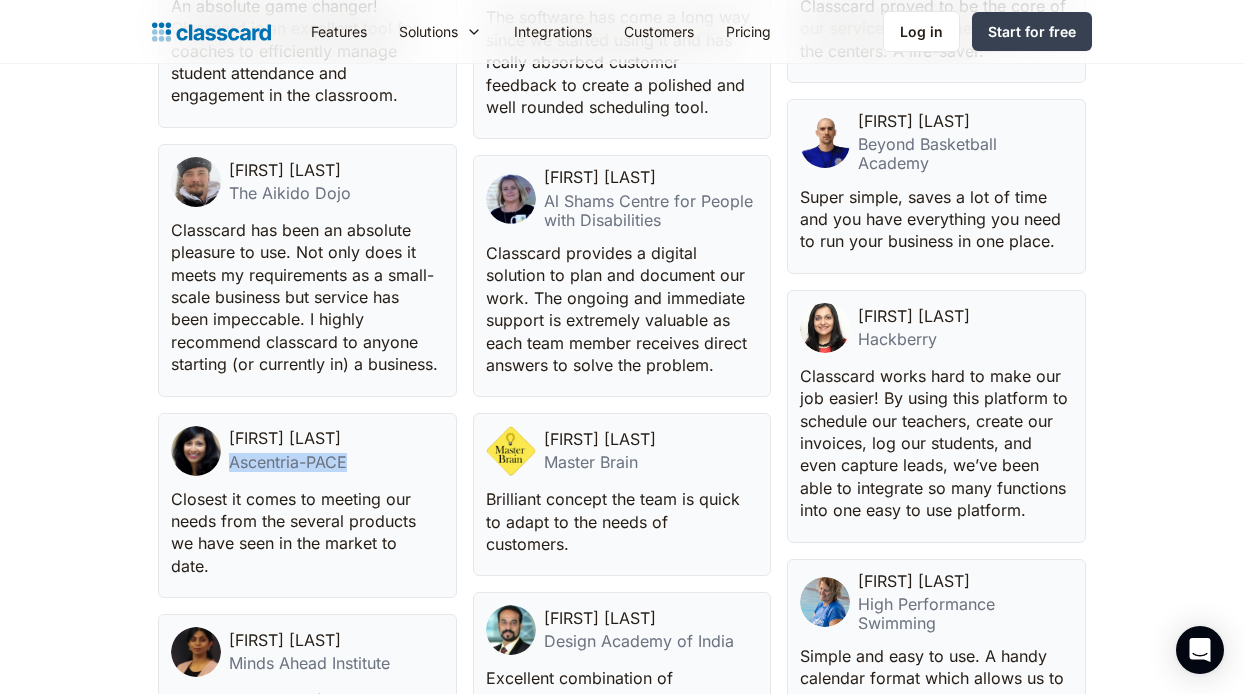 drag, startPoint x: 371, startPoint y: 479, endPoint x: 229, endPoint y: 481, distance: 142.01408 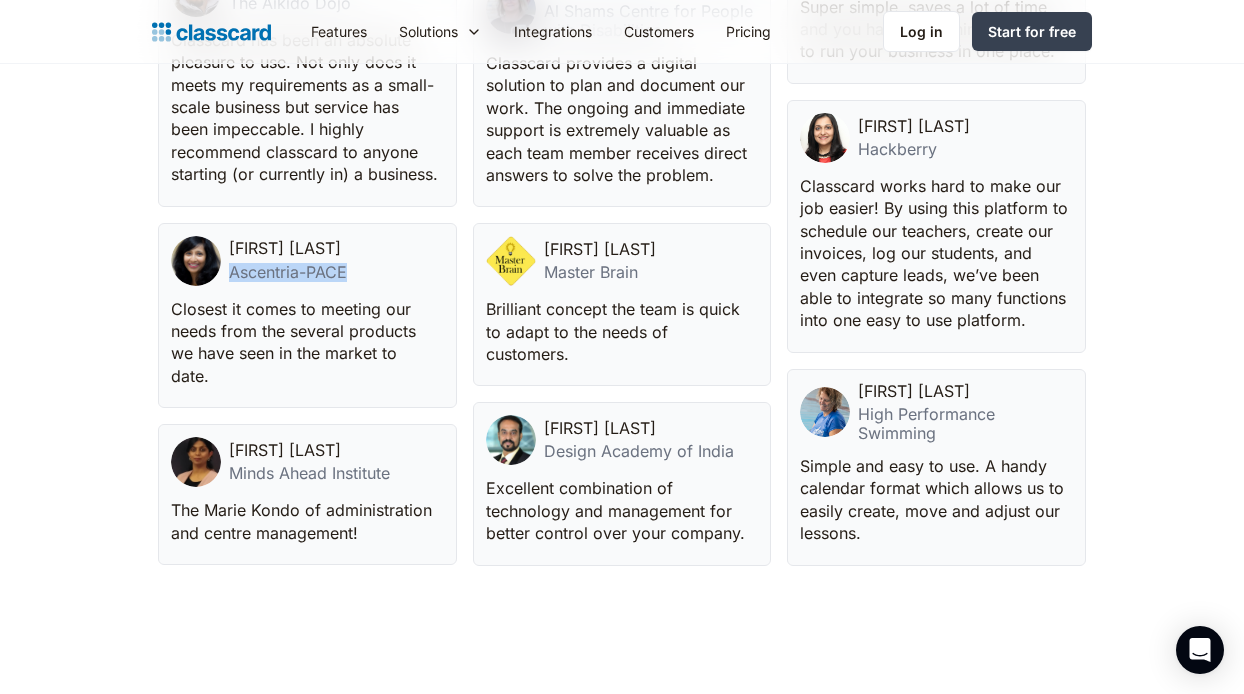 scroll, scrollTop: 5558, scrollLeft: 0, axis: vertical 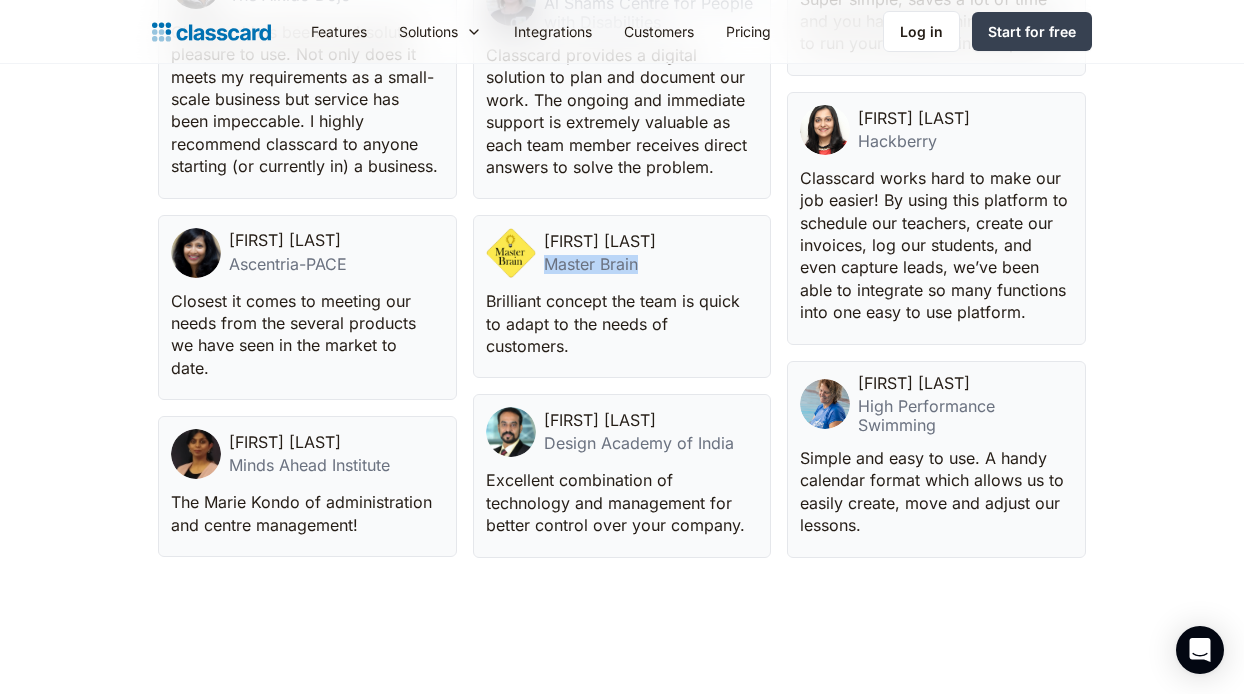 drag, startPoint x: 650, startPoint y: 271, endPoint x: 542, endPoint y: 268, distance: 108.04166 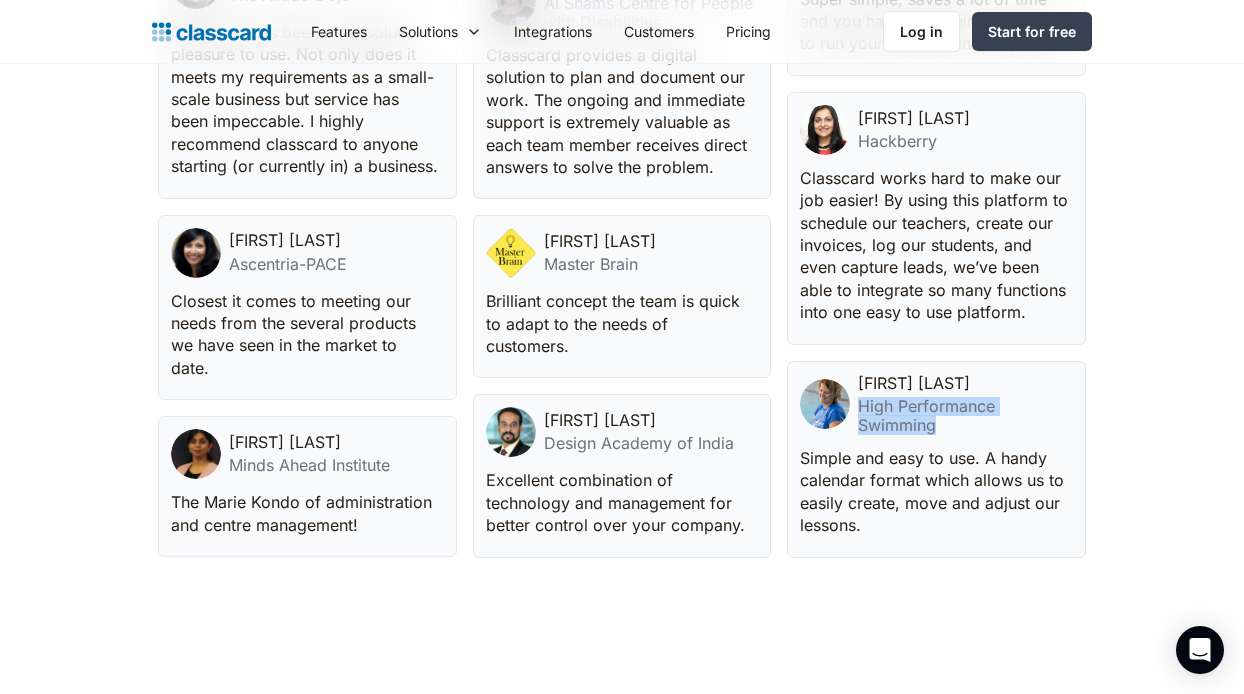 drag, startPoint x: 955, startPoint y: 424, endPoint x: 859, endPoint y: 409, distance: 97.16481 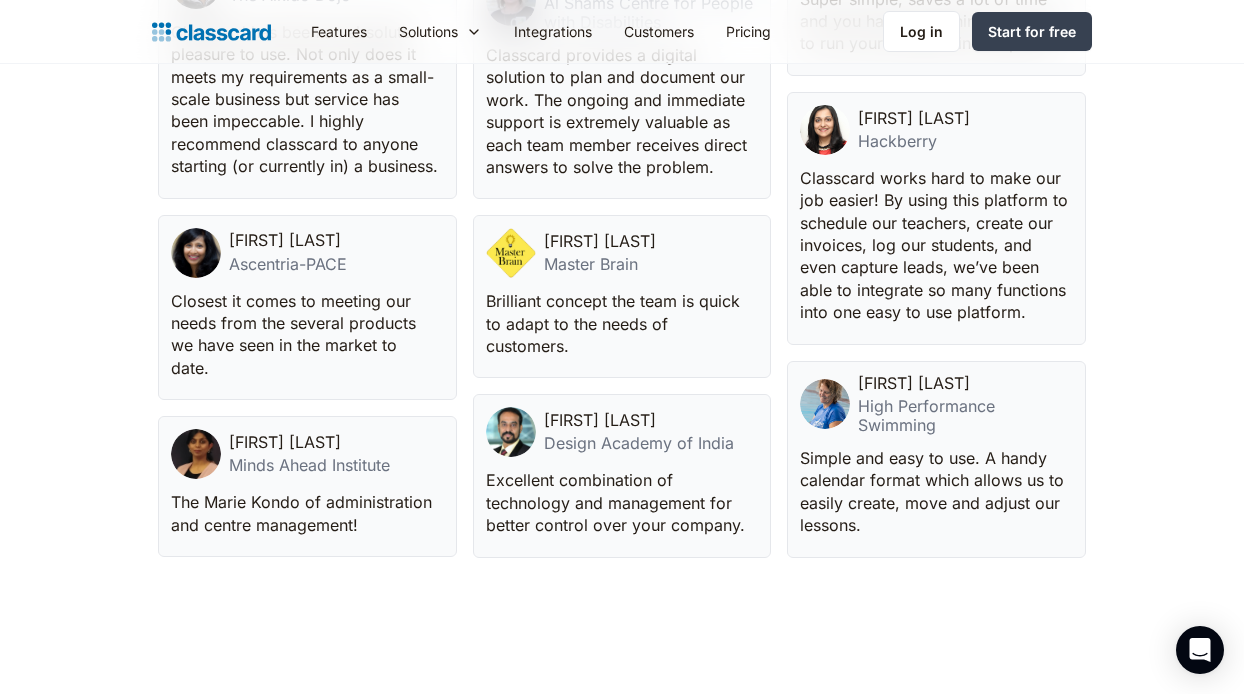 click on "[FIRST] [LAST] High Performance Swimming Simple and easy to use. A handy calendar format which allows us to easily create, move and adjust our lessons." at bounding box center (936, 459) 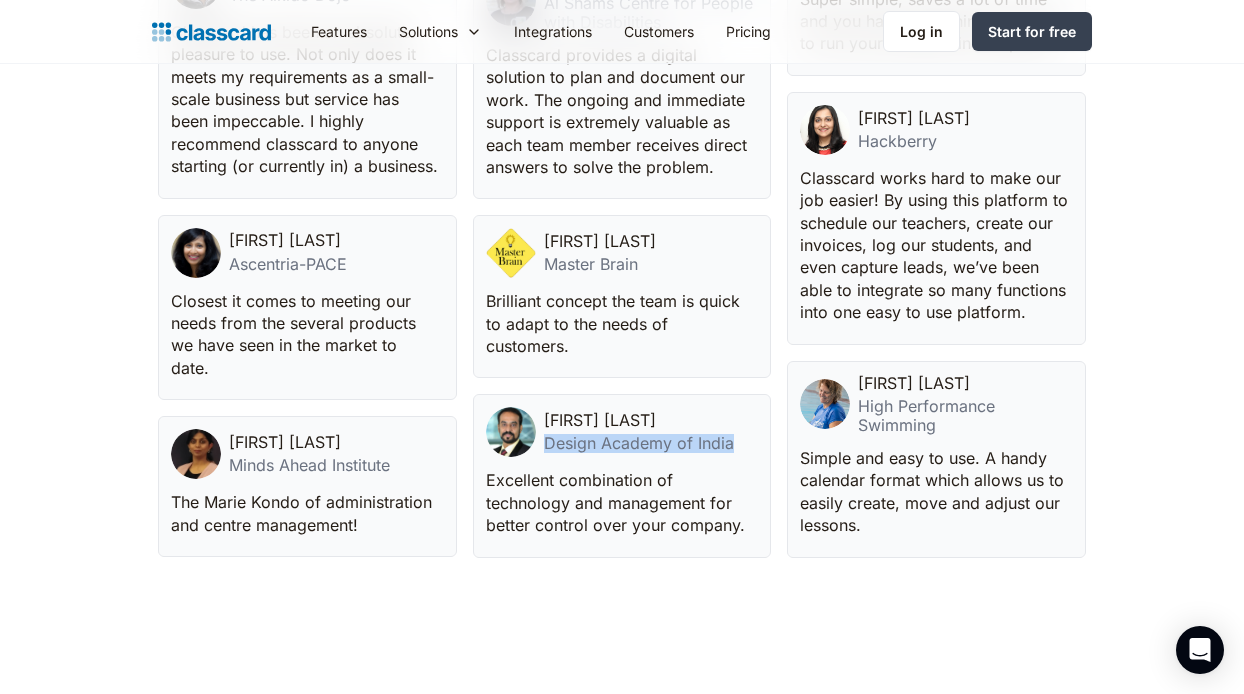 drag, startPoint x: 742, startPoint y: 441, endPoint x: 546, endPoint y: 446, distance: 196.06377 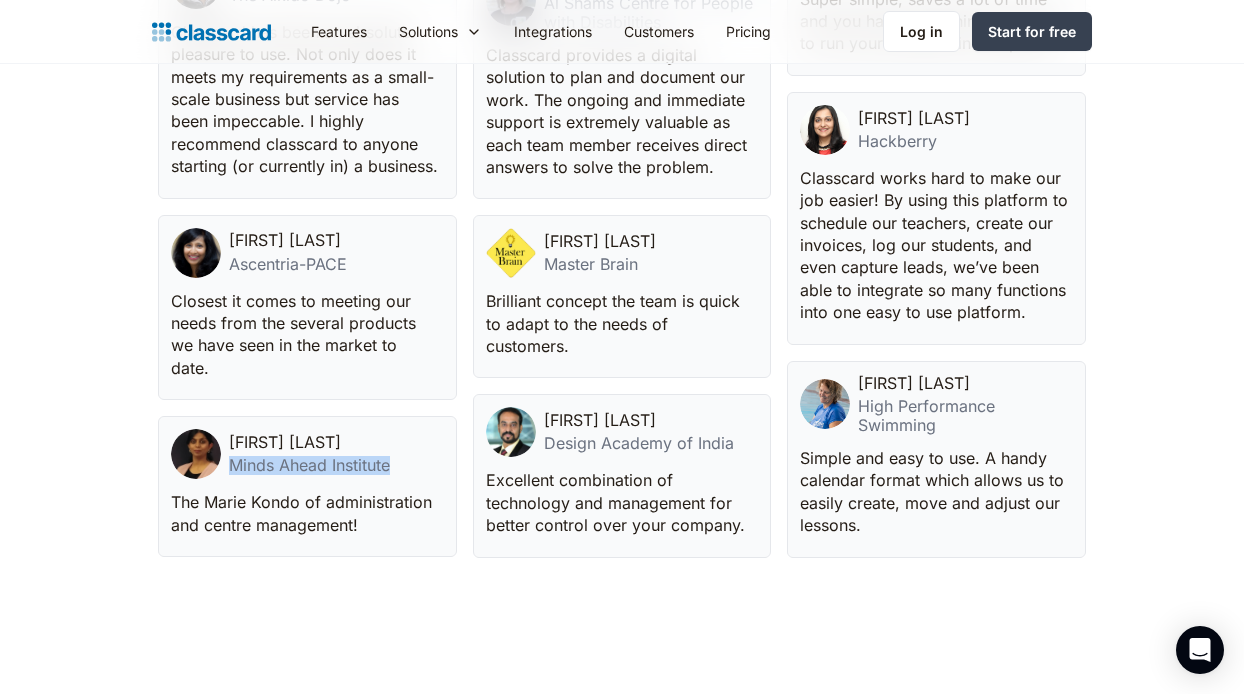 drag, startPoint x: 415, startPoint y: 466, endPoint x: 226, endPoint y: 466, distance: 189 